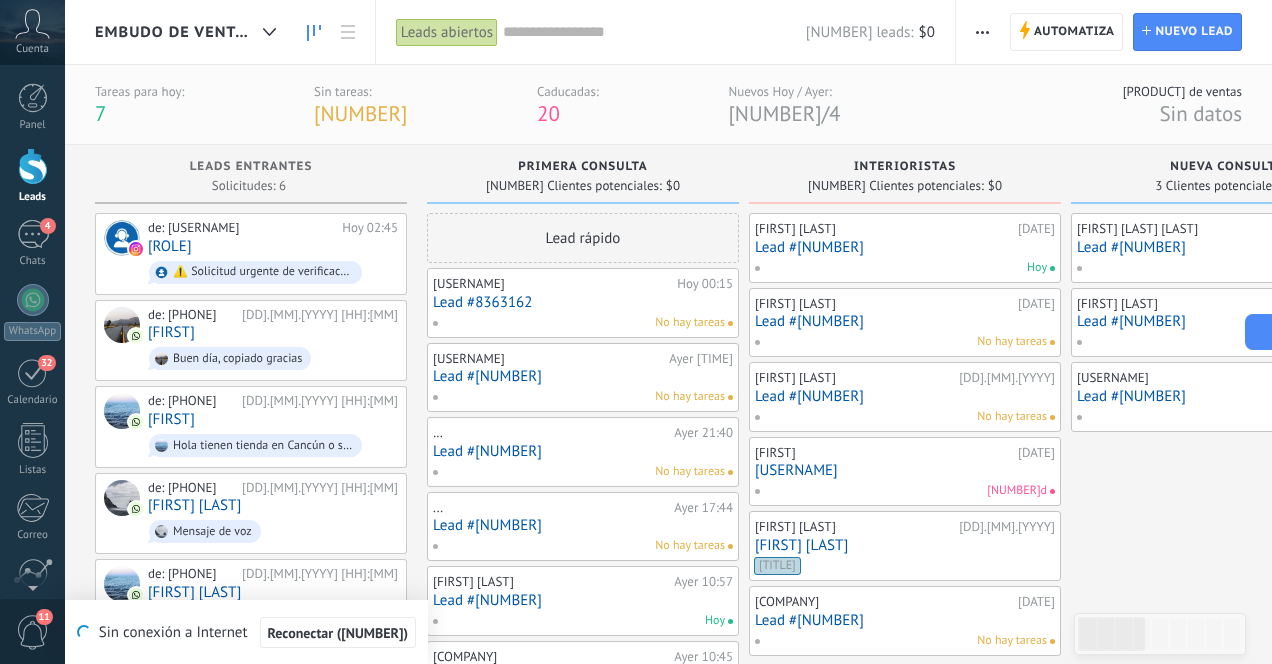 scroll, scrollTop: 0, scrollLeft: 0, axis: both 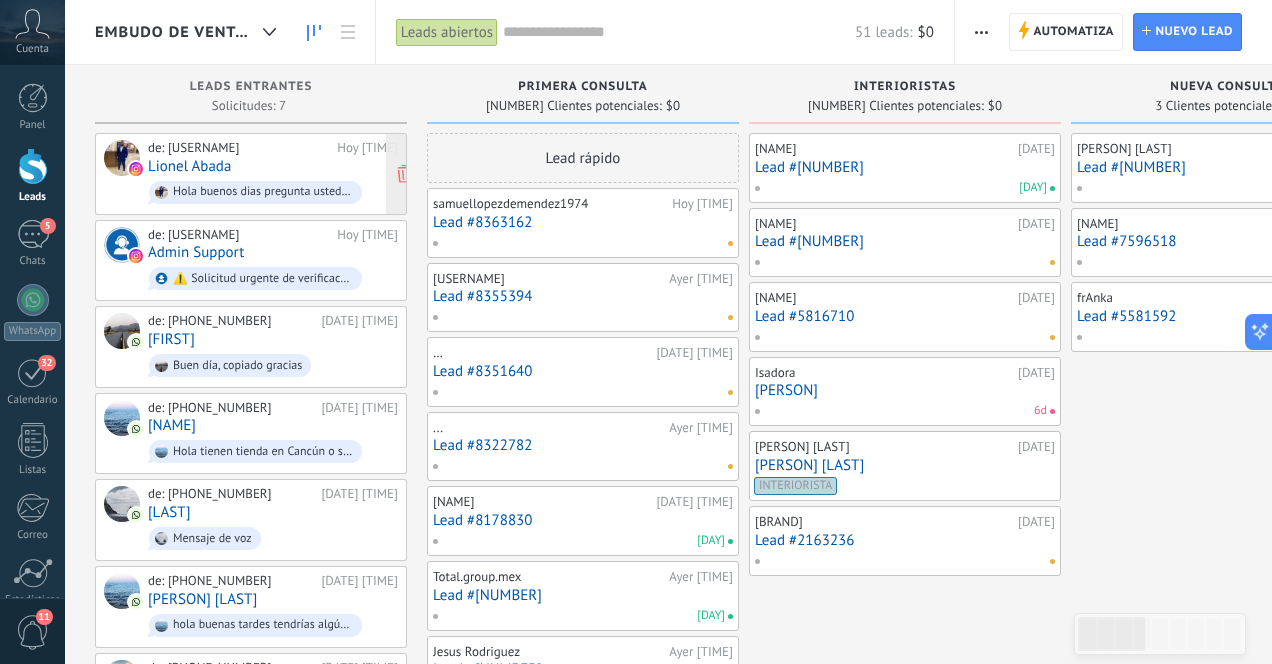 click on "de: uma_furnituredesign
Hoy 08:46
Lionel Abada
Hola buenos días pregunta usted están ubicados en tulum o también Cancún?
Soy de África y me gustaría importar esculturas muebles de decoración y estoy poniéndome en contacto con negocio de decoraciones para ofrecer proveer mi catálogo" at bounding box center [273, 174] 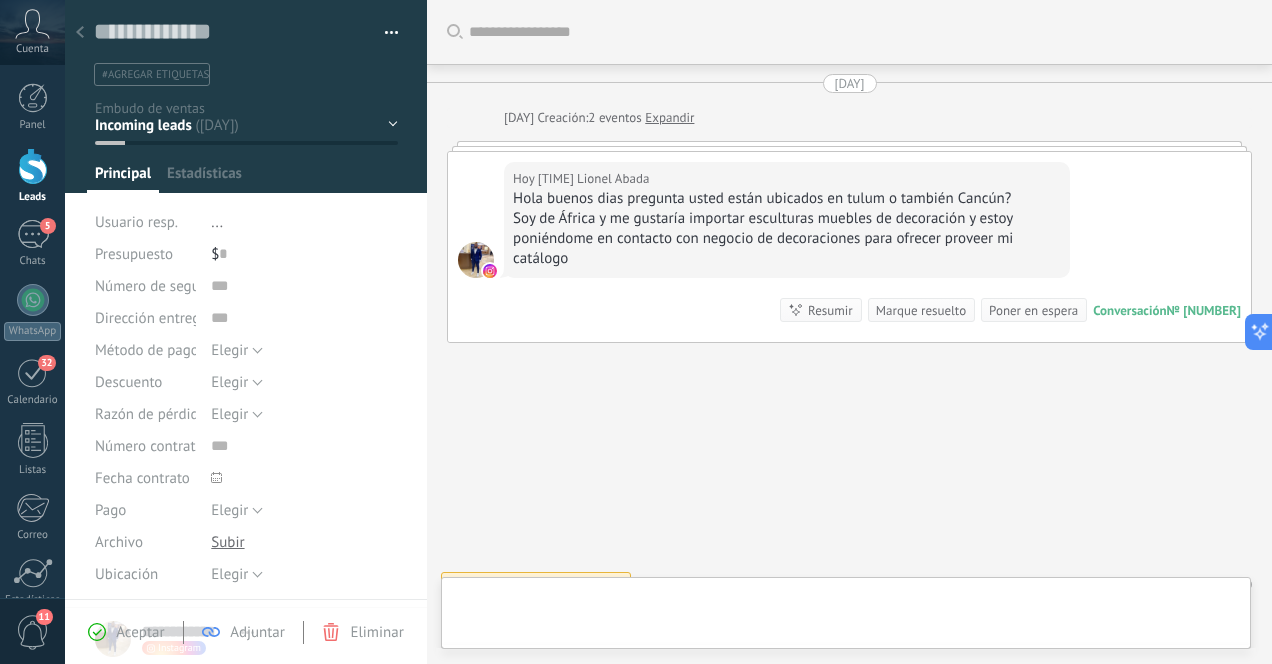 scroll, scrollTop: 30, scrollLeft: 0, axis: vertical 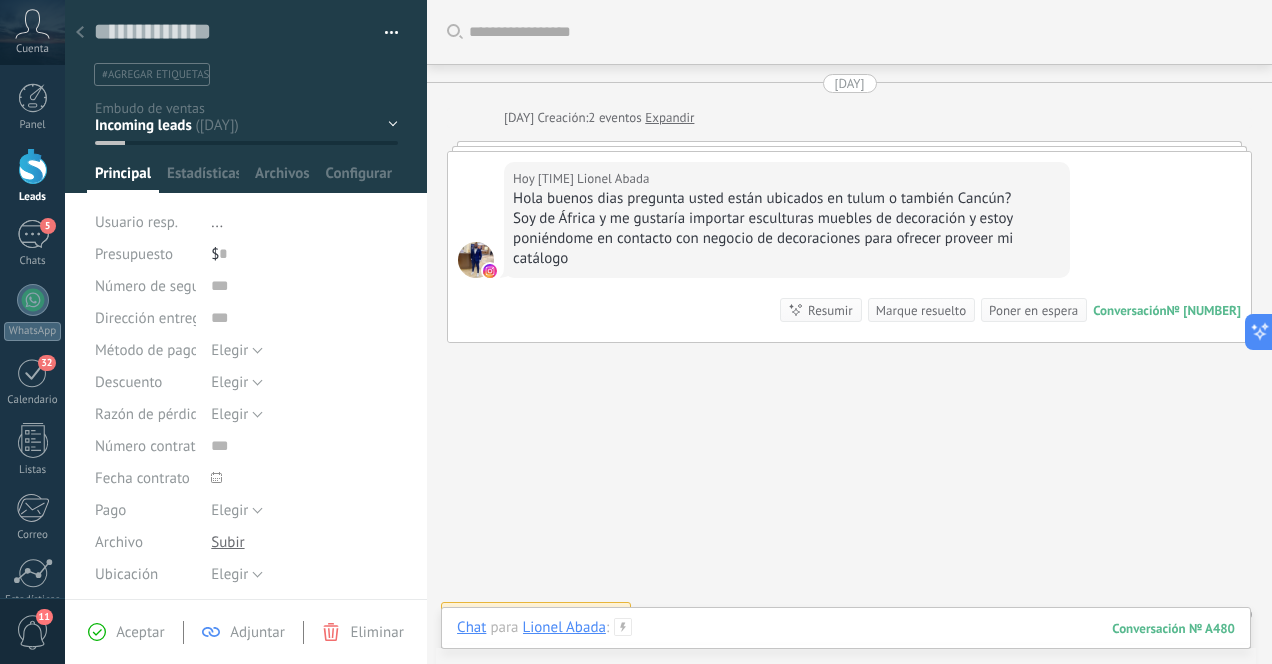 click at bounding box center (846, 648) 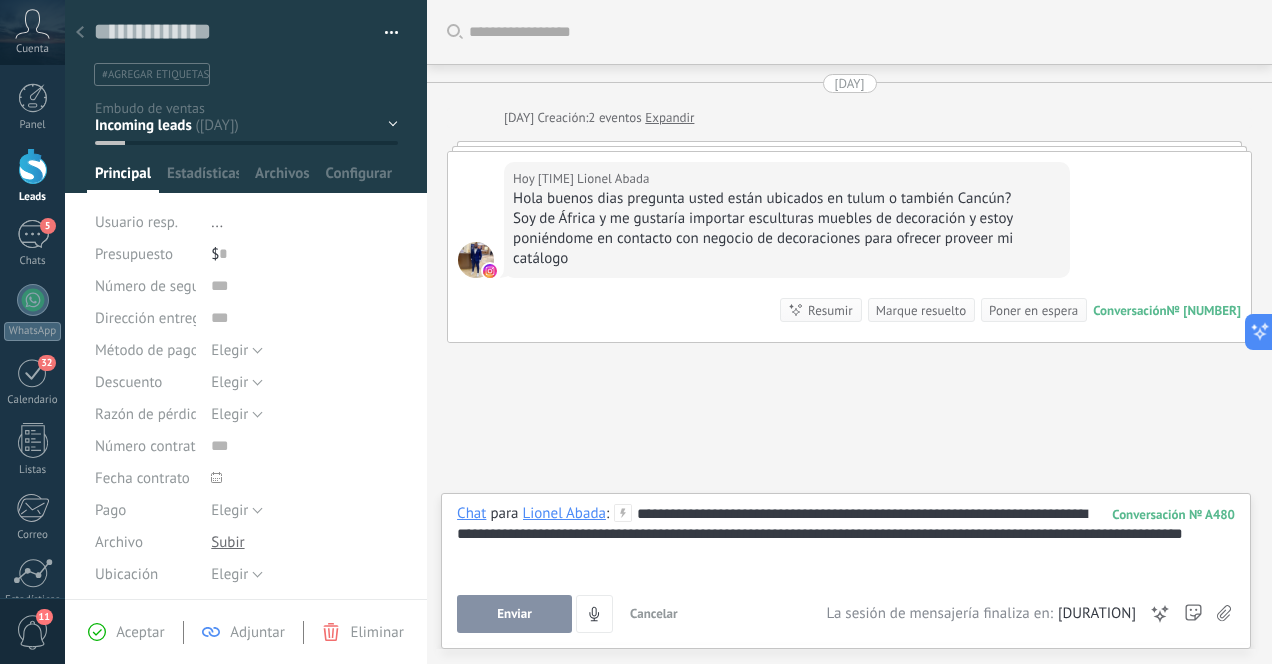 click on "Enviar" at bounding box center (514, 614) 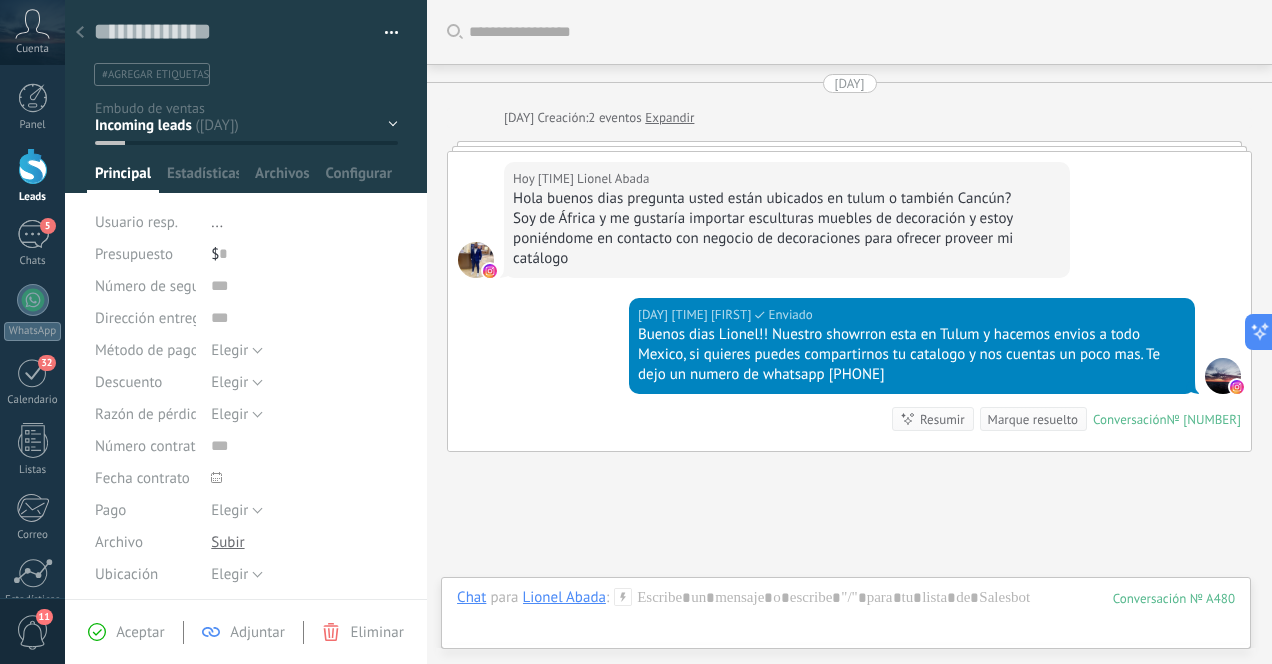 scroll, scrollTop: 136, scrollLeft: 0, axis: vertical 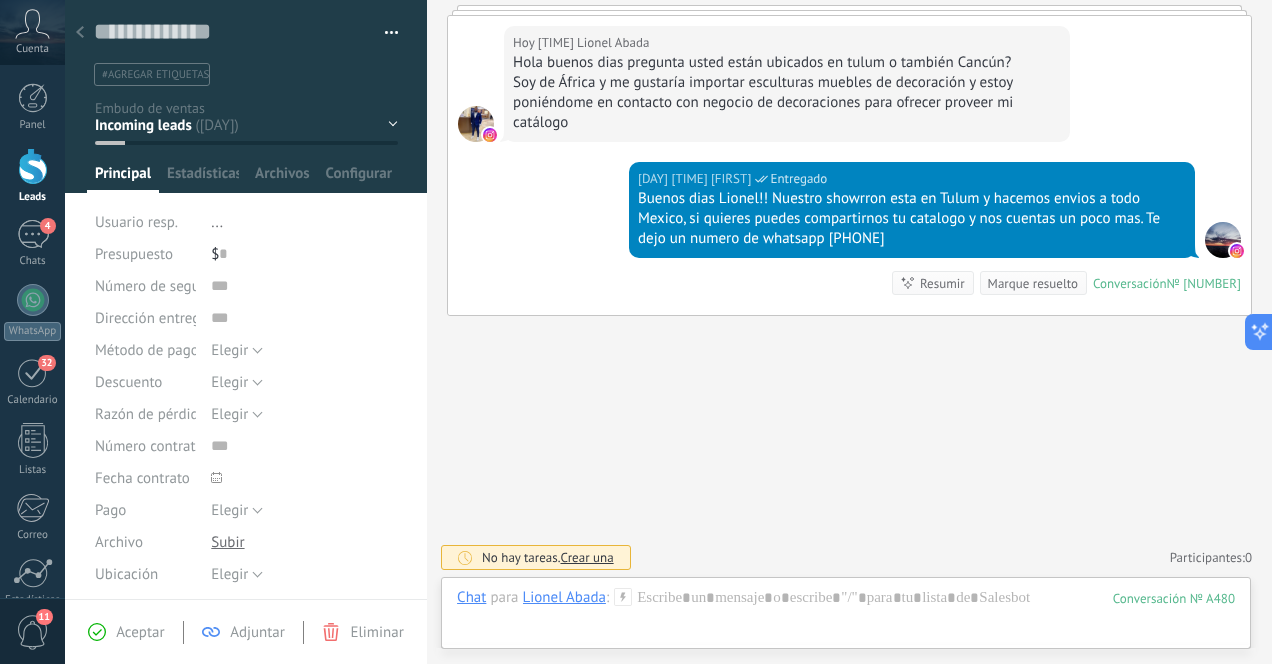 click at bounding box center [80, 32] 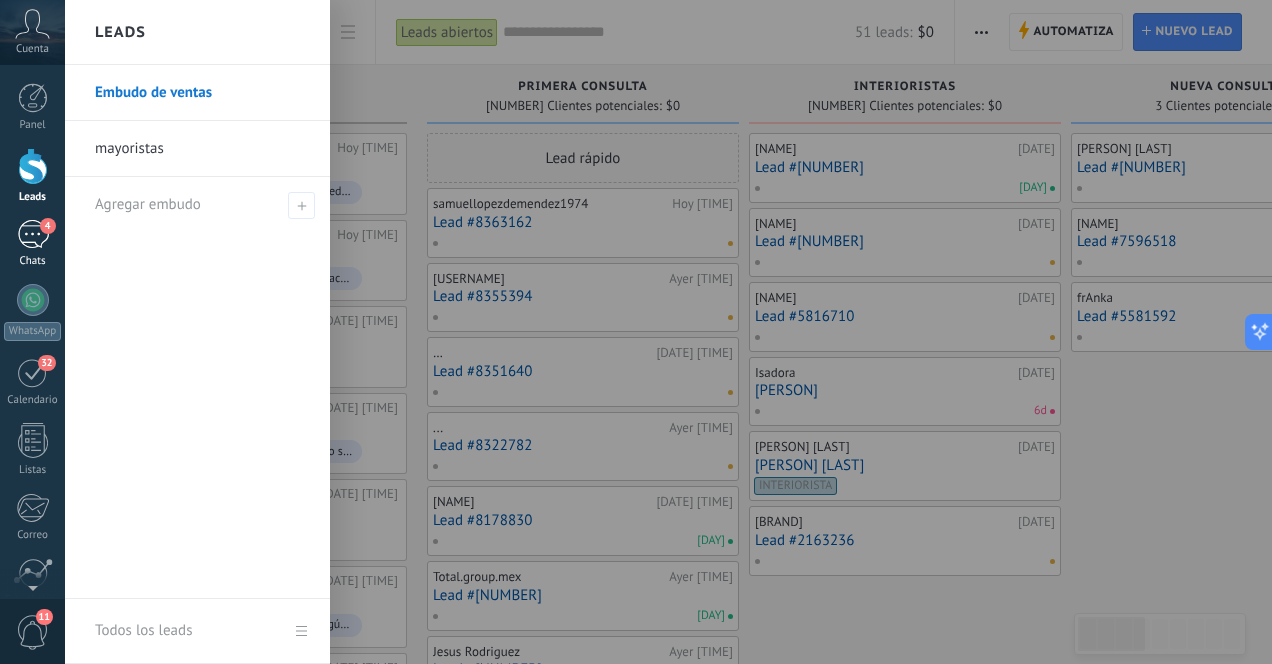 click on "4" at bounding box center (33, 234) 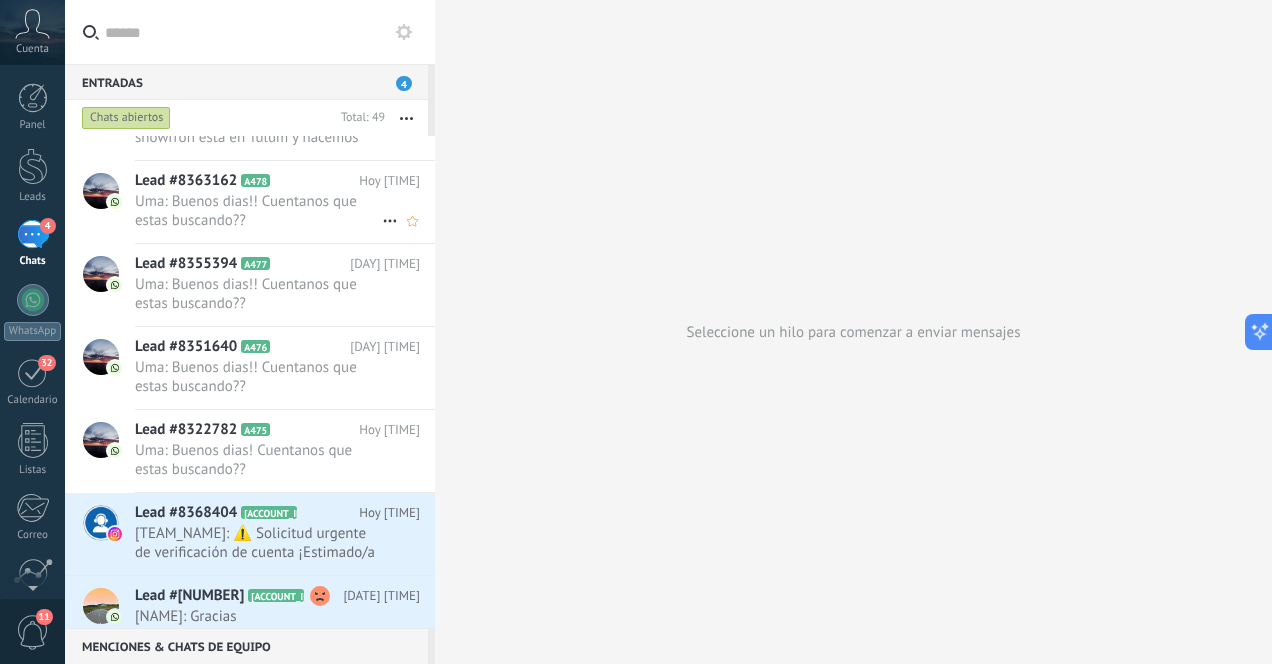 scroll, scrollTop: 0, scrollLeft: 0, axis: both 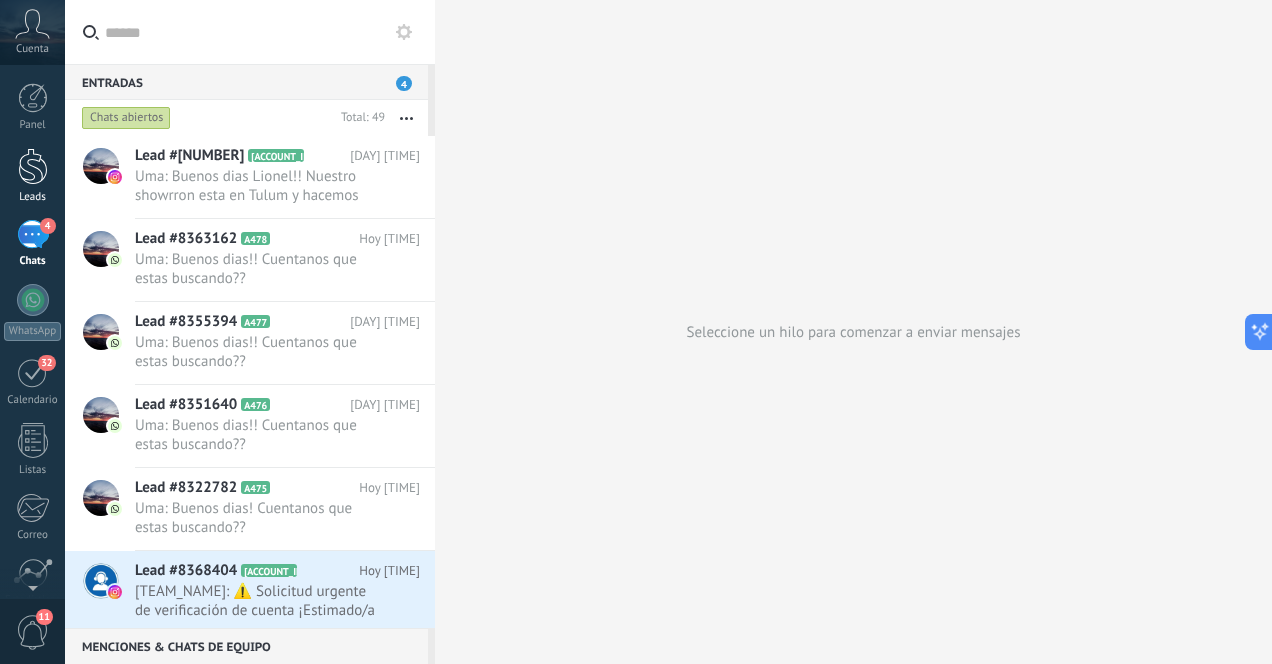 click at bounding box center (33, 166) 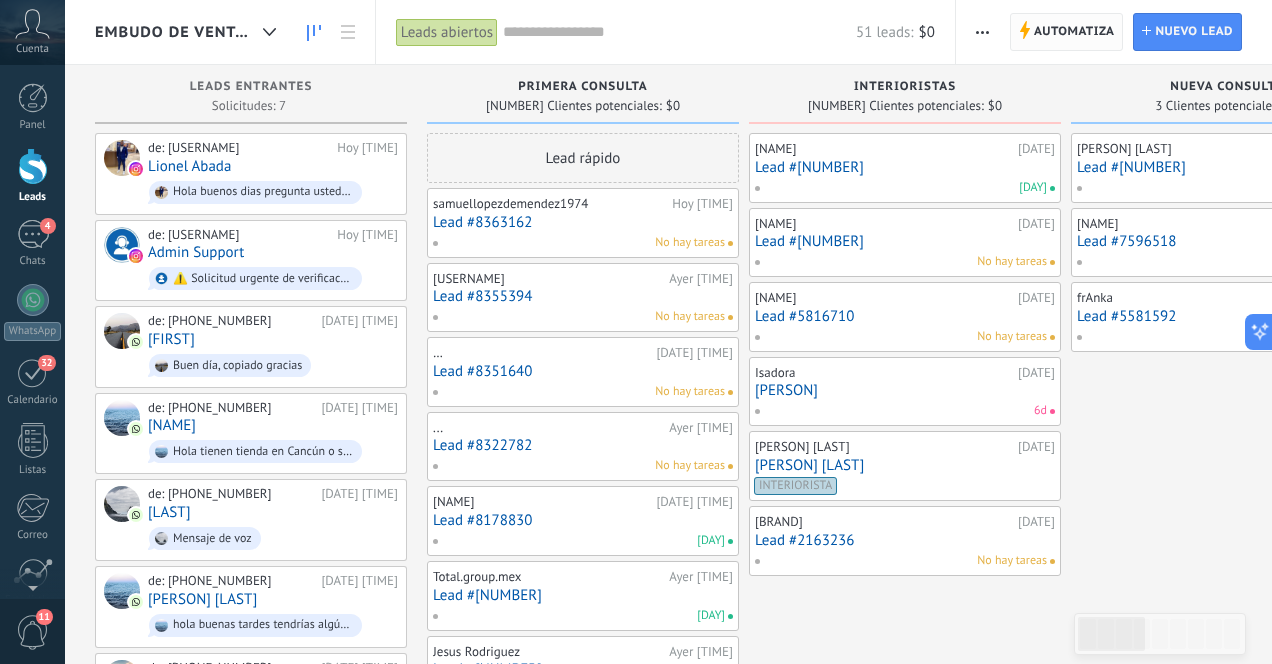 click on "Automatiza" at bounding box center (1074, 32) 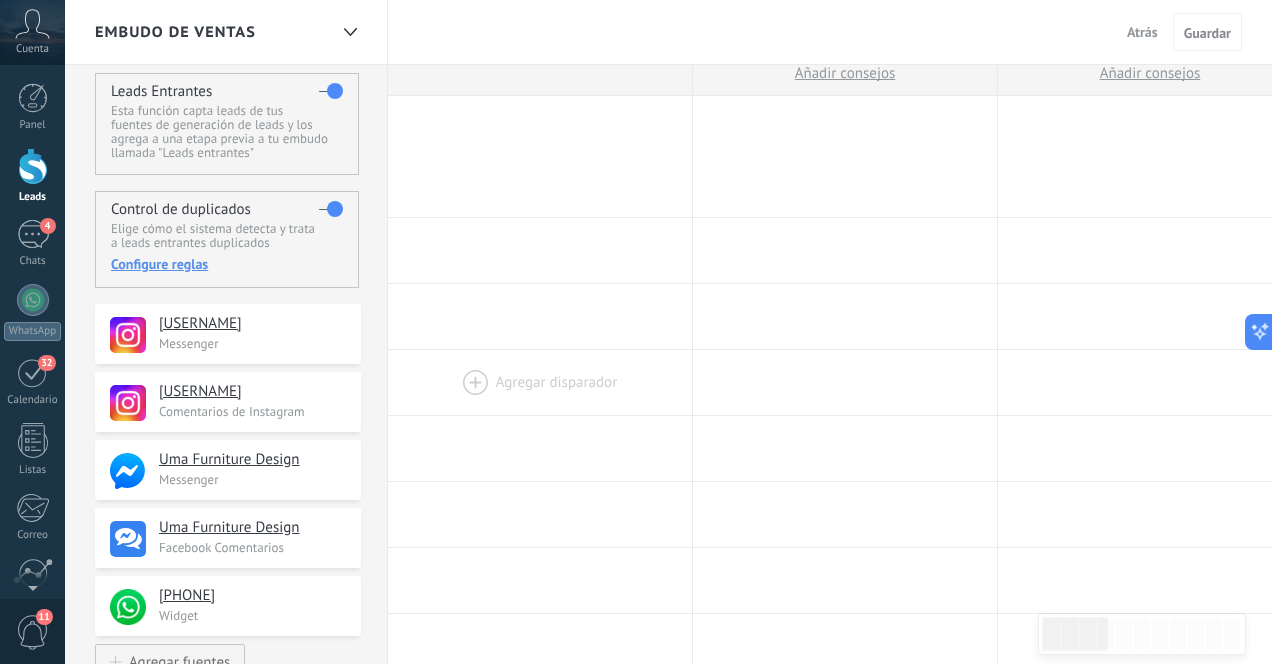 scroll, scrollTop: 58, scrollLeft: 0, axis: vertical 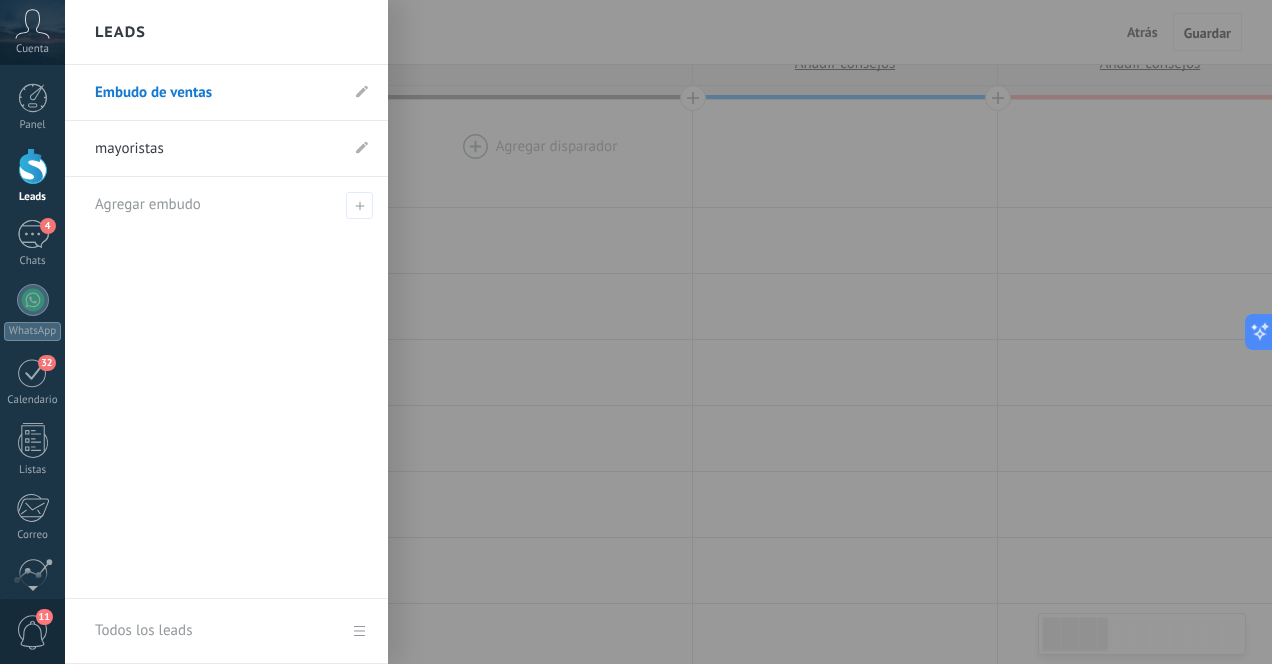 click at bounding box center [33, 166] 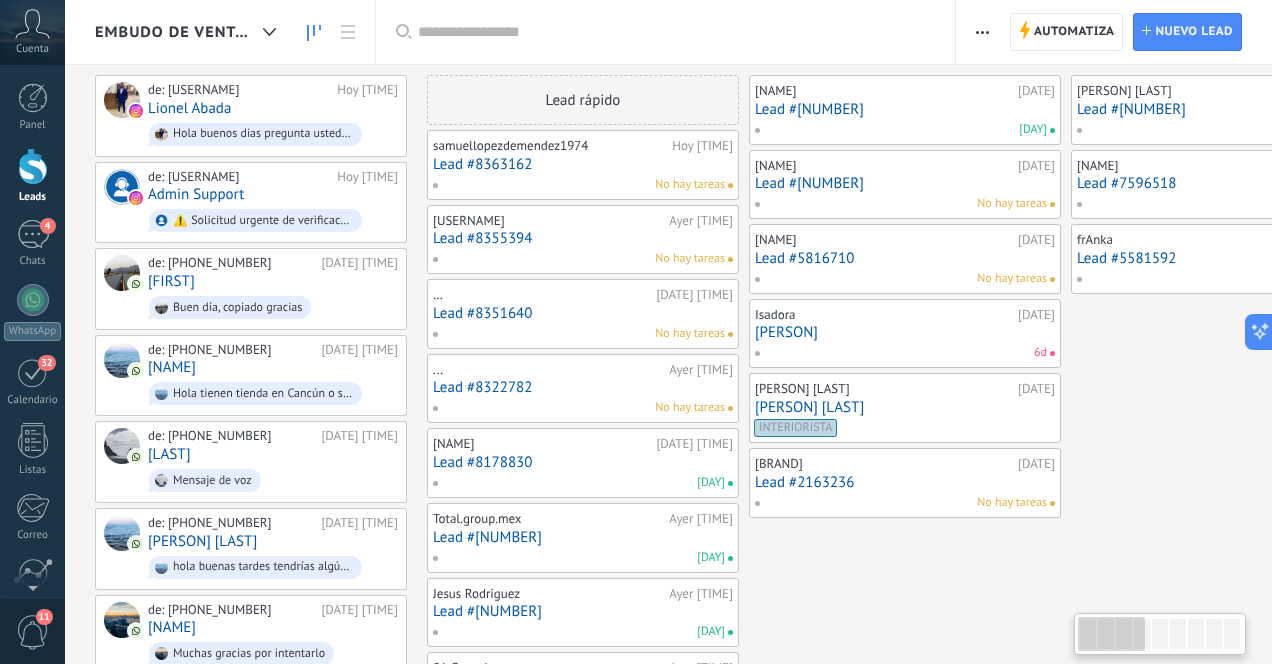scroll, scrollTop: 0, scrollLeft: 0, axis: both 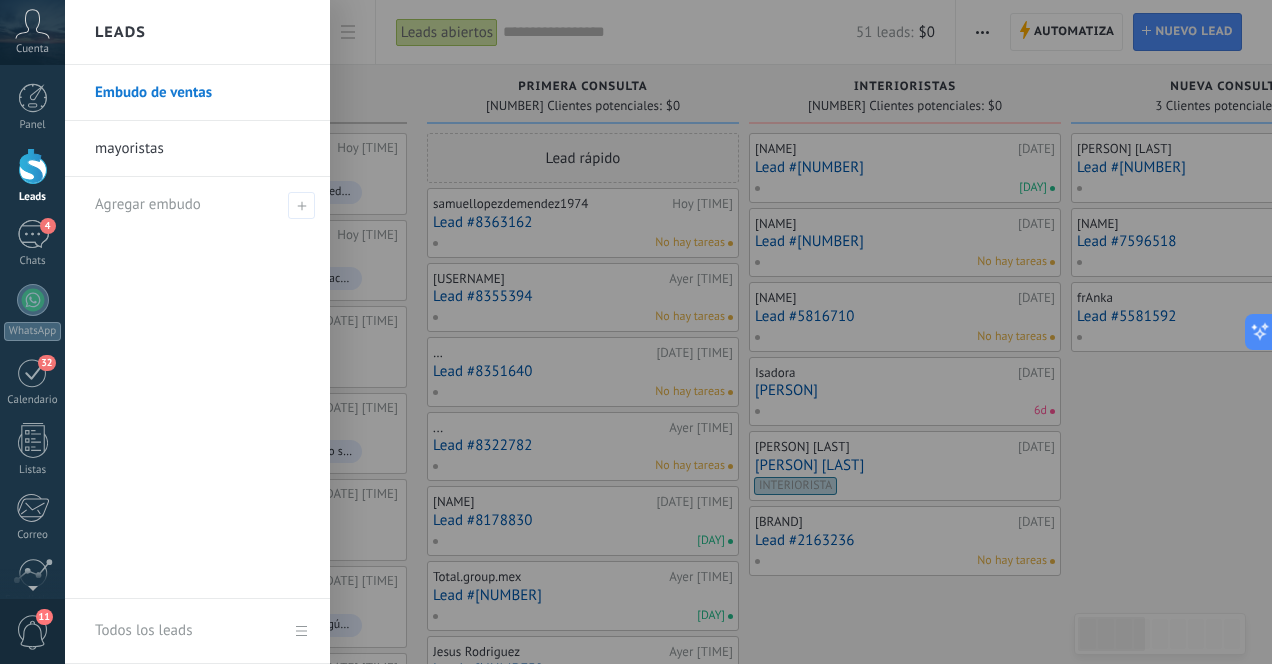 click at bounding box center [33, 166] 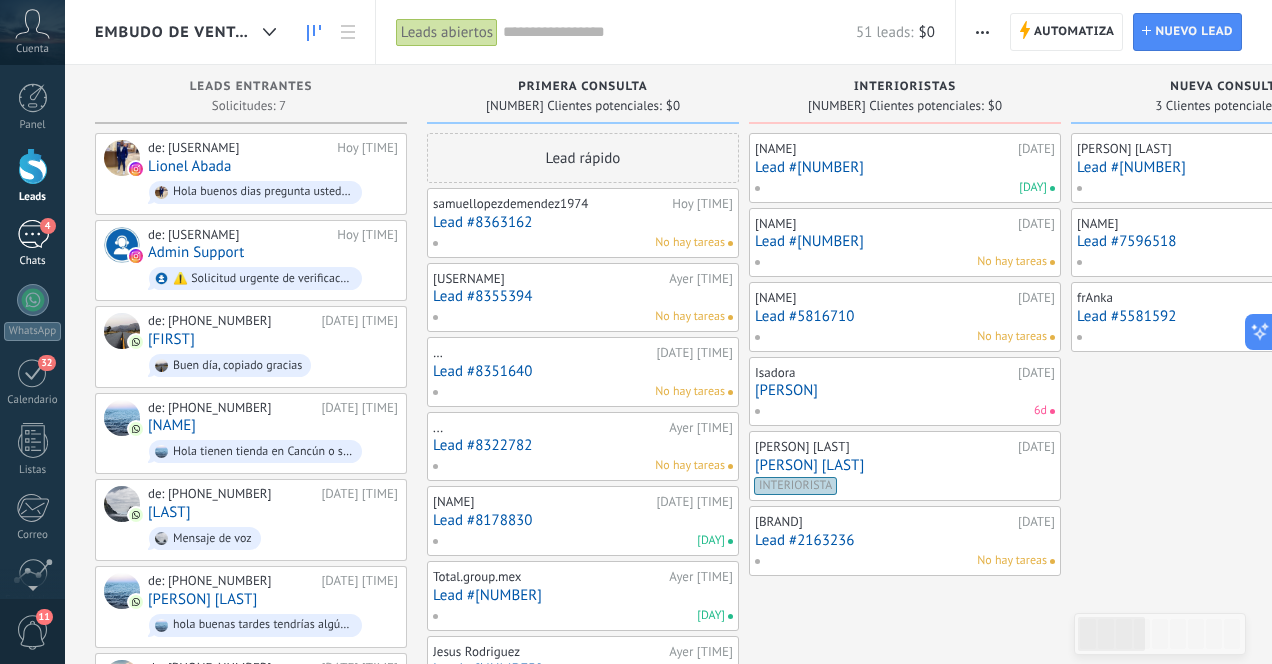 click on "4" at bounding box center [33, 234] 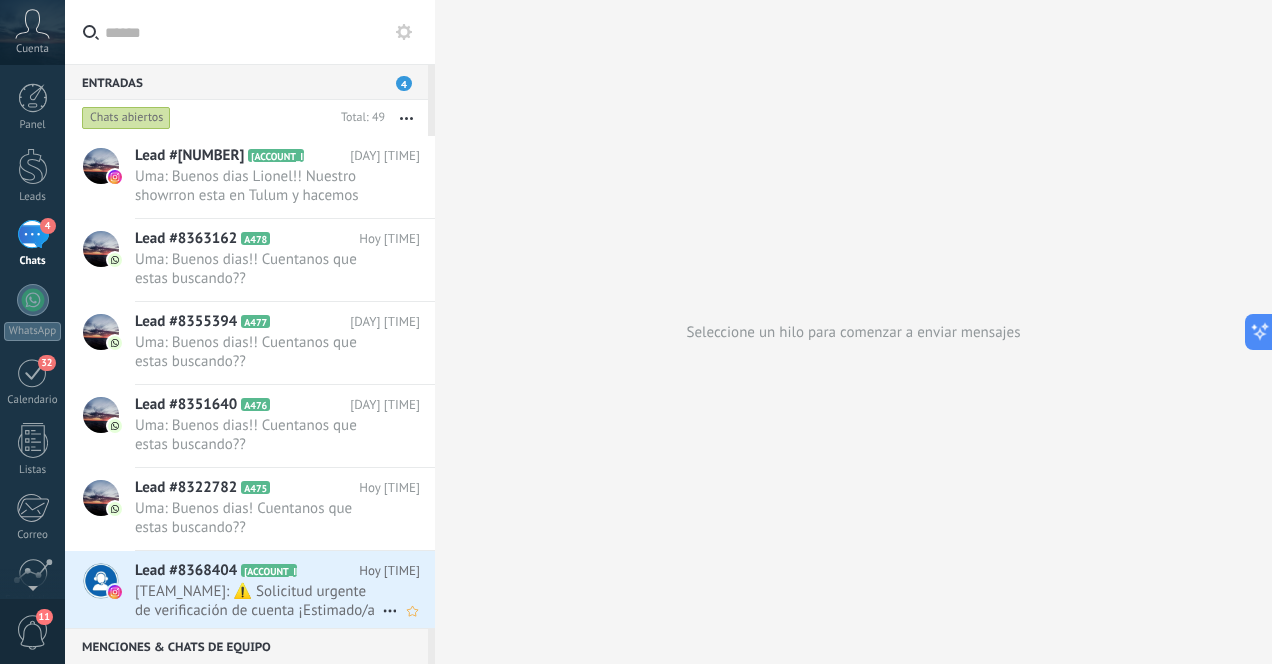 click on "Admin Support: ⚠️ Solicitud urgente de verificación de cuenta
¡Estimado/a Uma Furniture Design!
Hemos detectado infracciones..." at bounding box center (258, 601) 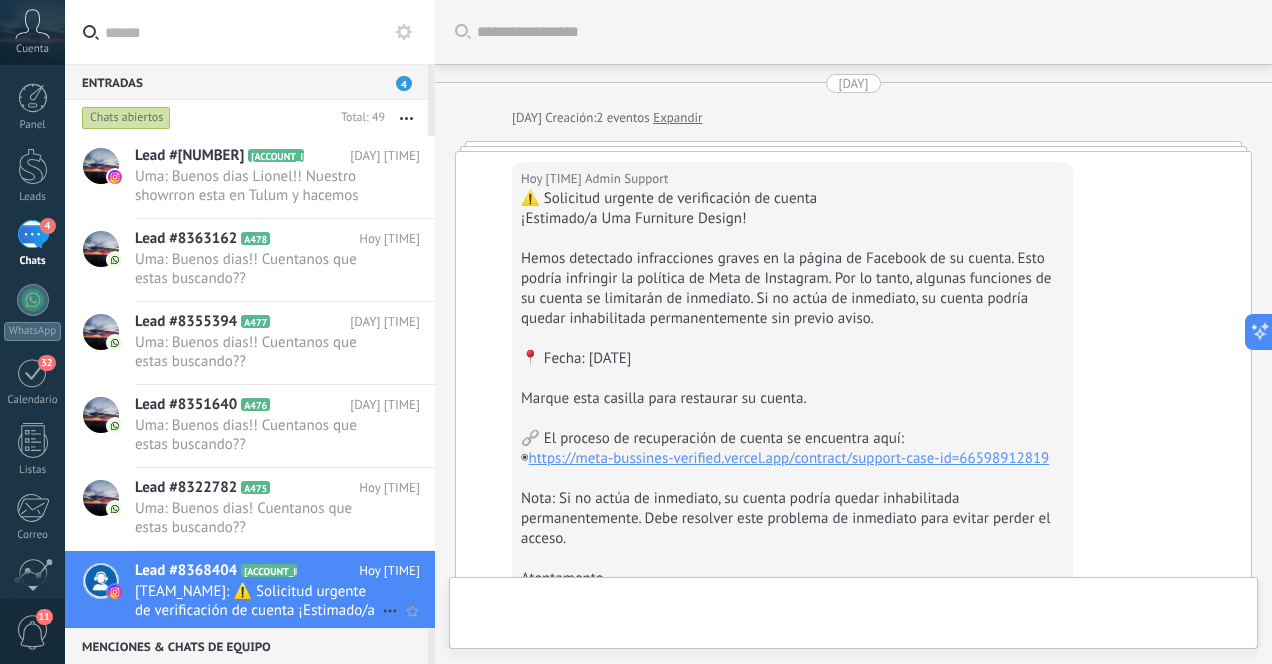 scroll, scrollTop: 99, scrollLeft: 0, axis: vertical 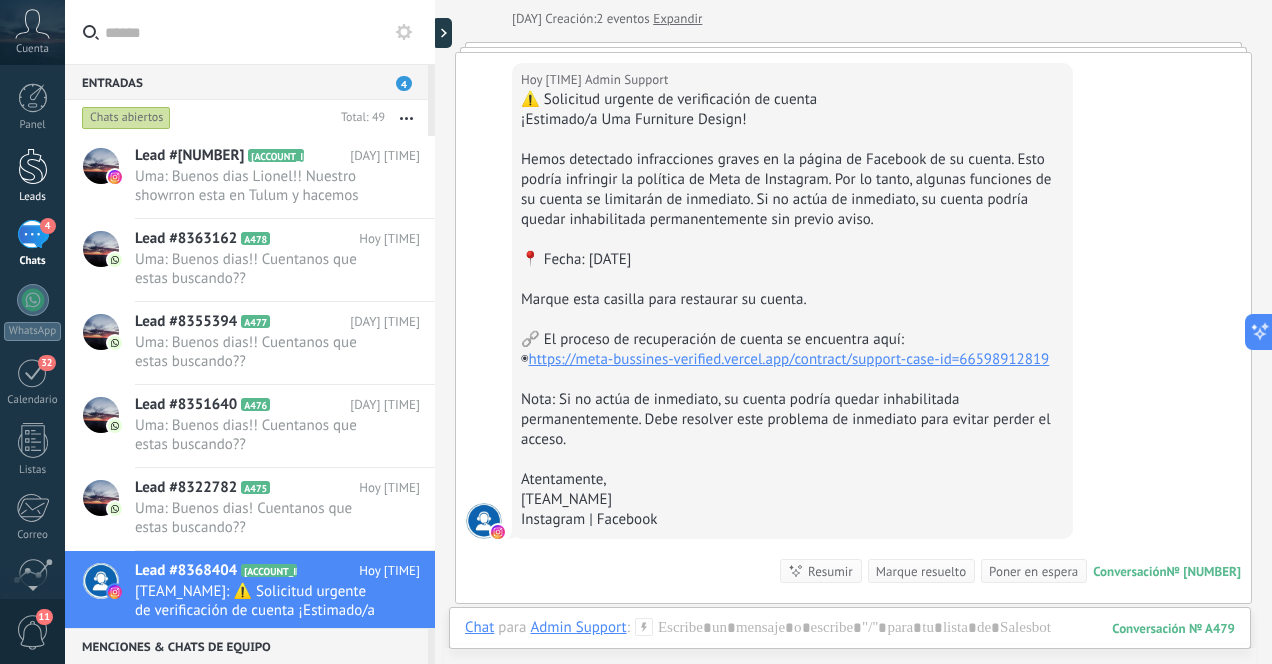 click at bounding box center (33, 166) 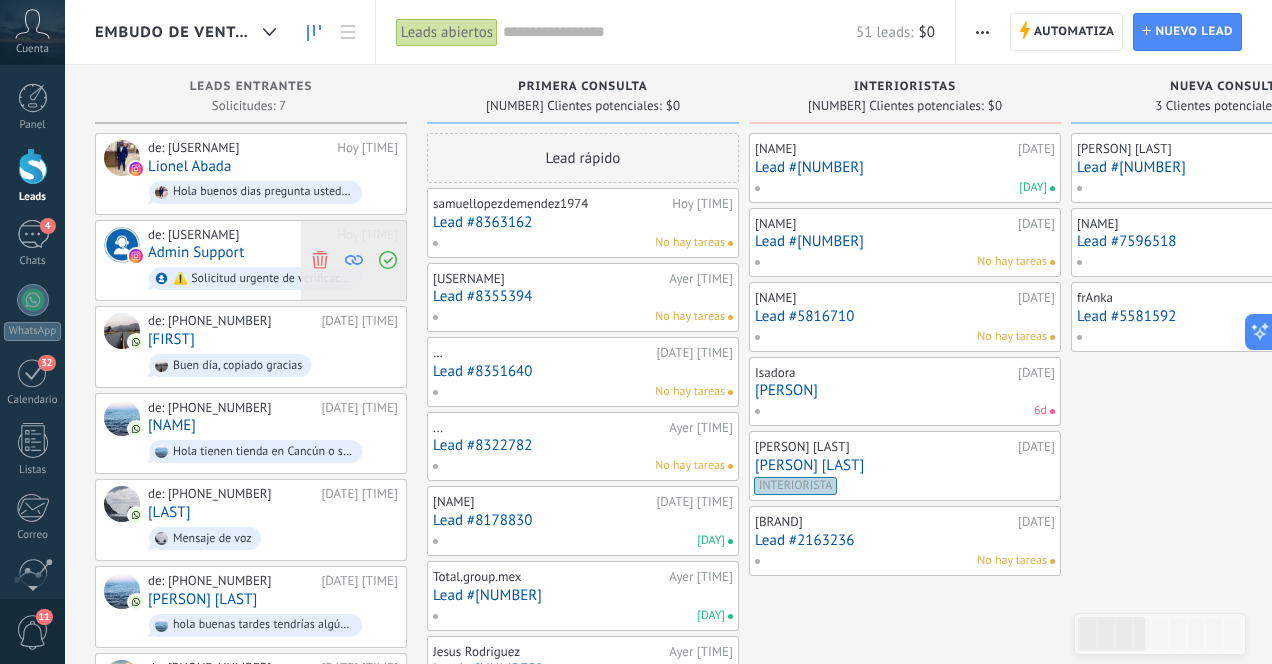 click at bounding box center (319, 260) 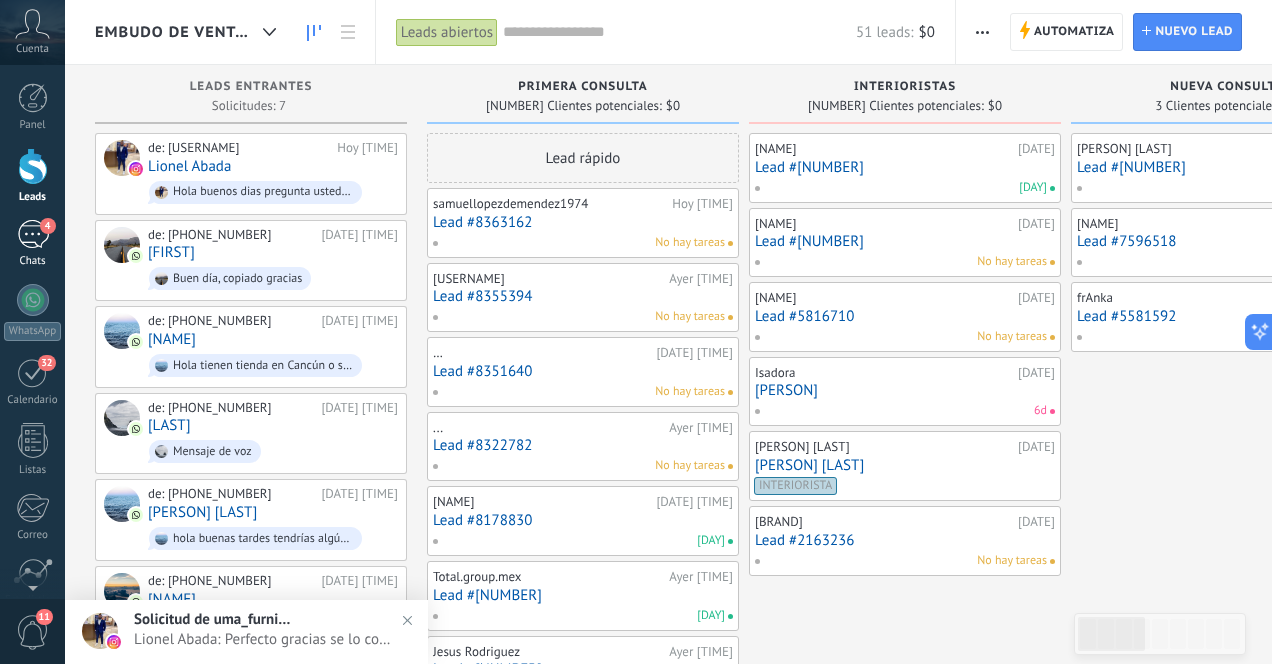 click on "4" at bounding box center (33, 234) 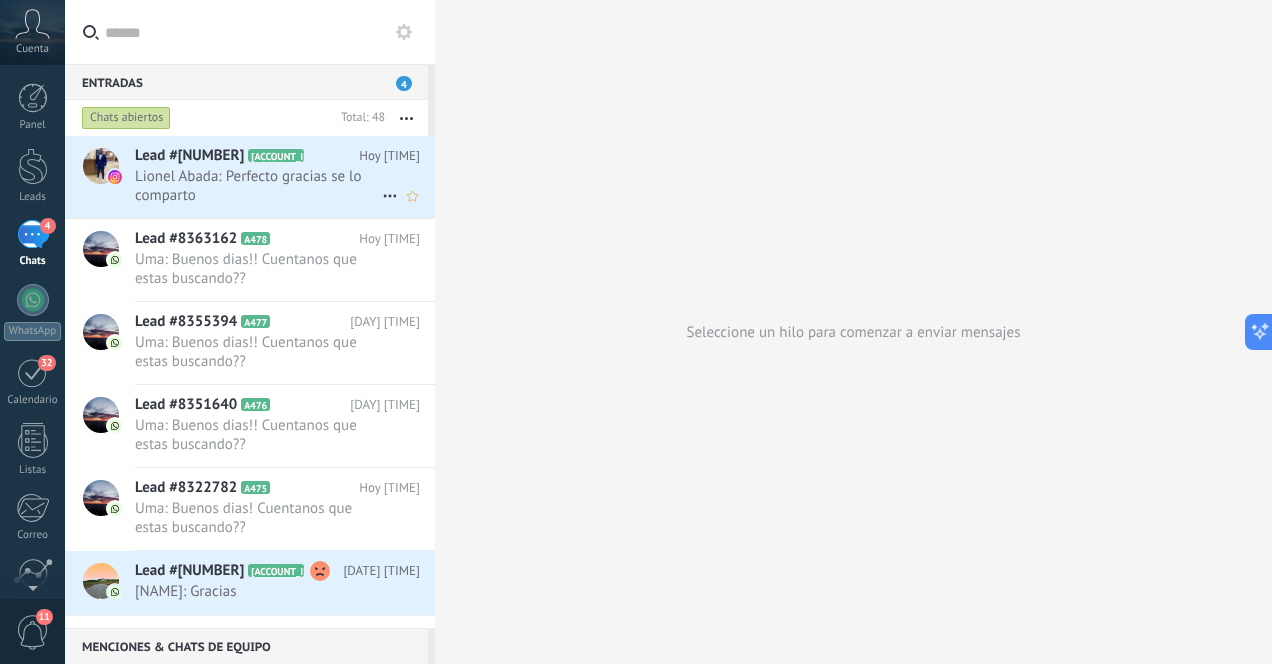 click on "Lionel Abada: Perfecto gracias se lo comparto" at bounding box center [258, 186] 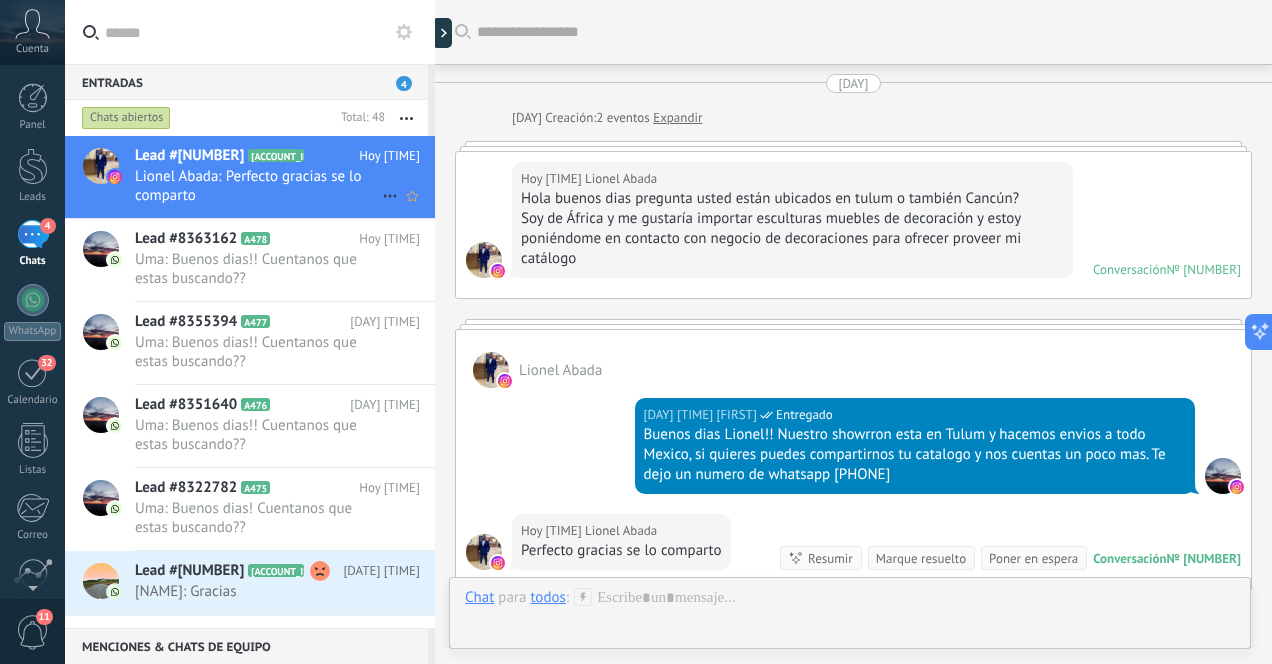 scroll, scrollTop: 275, scrollLeft: 0, axis: vertical 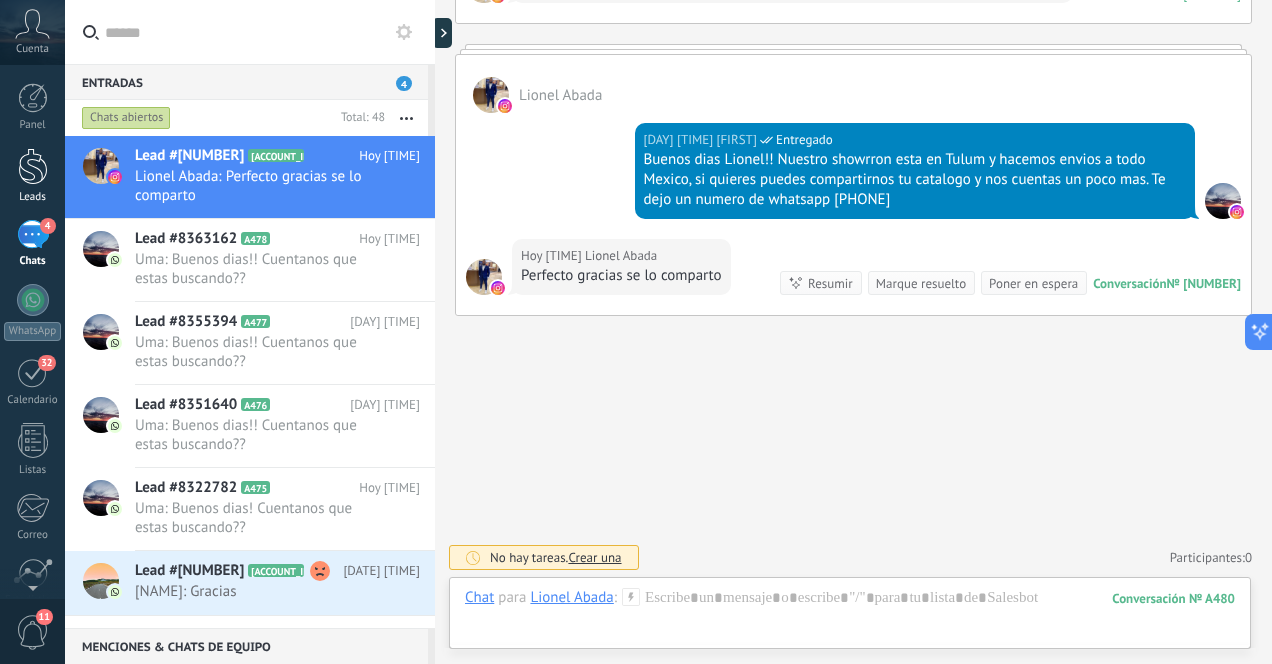 click at bounding box center (33, 166) 